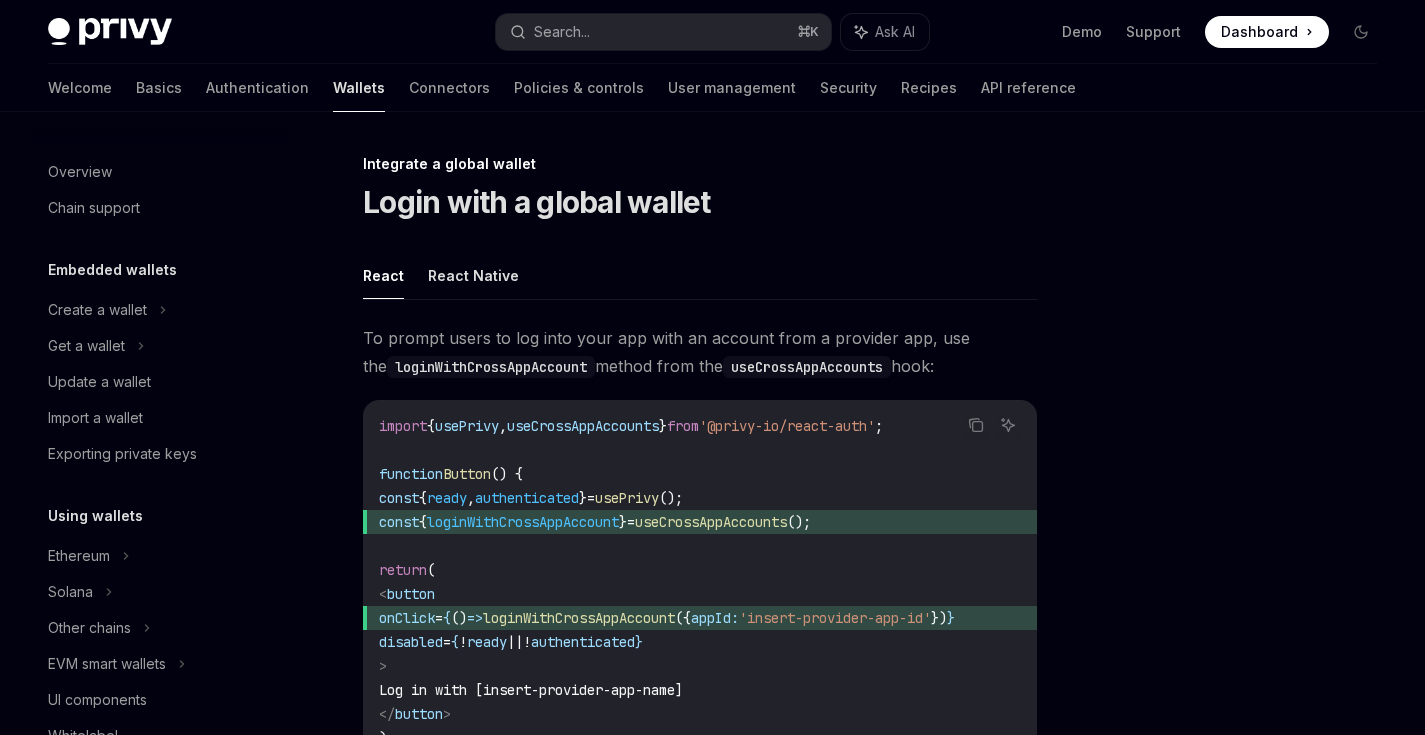 scroll, scrollTop: 398, scrollLeft: 0, axis: vertical 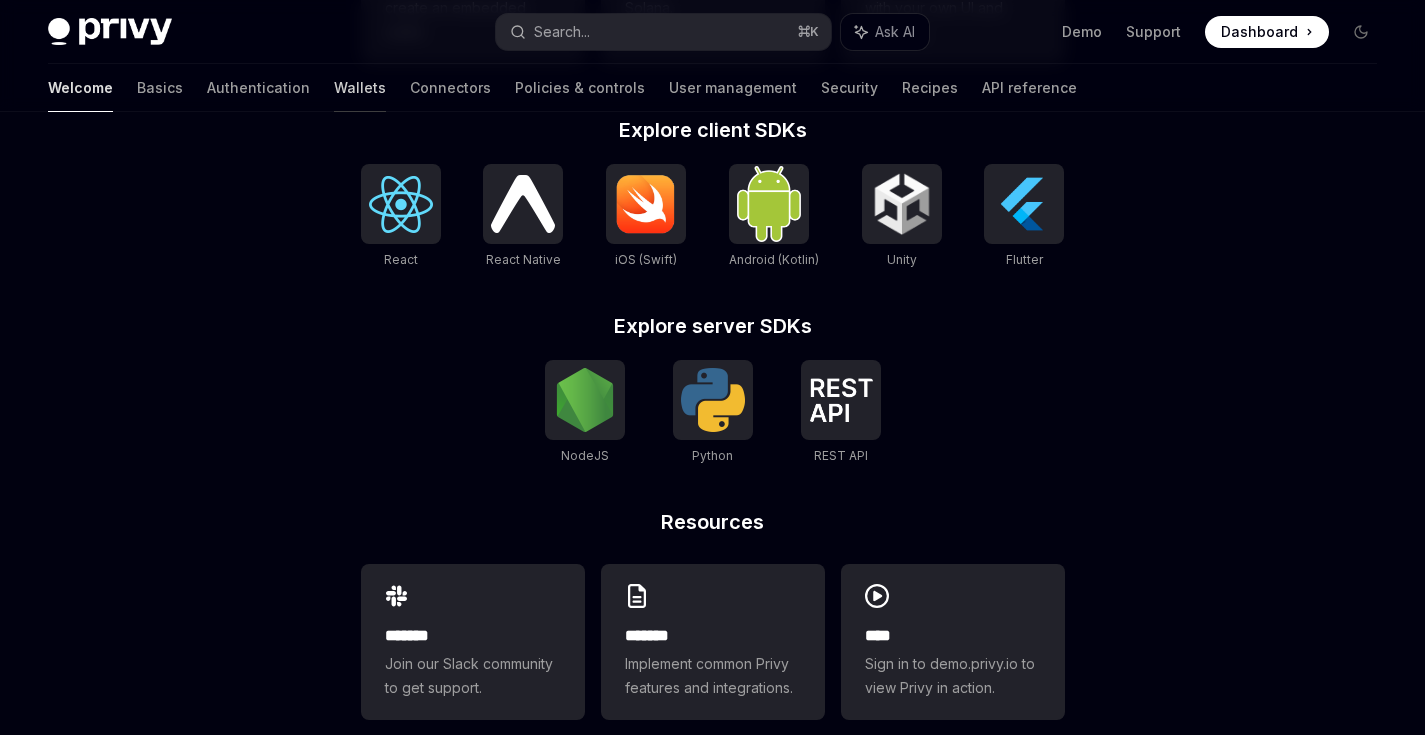 click on "Wallets" at bounding box center [360, 88] 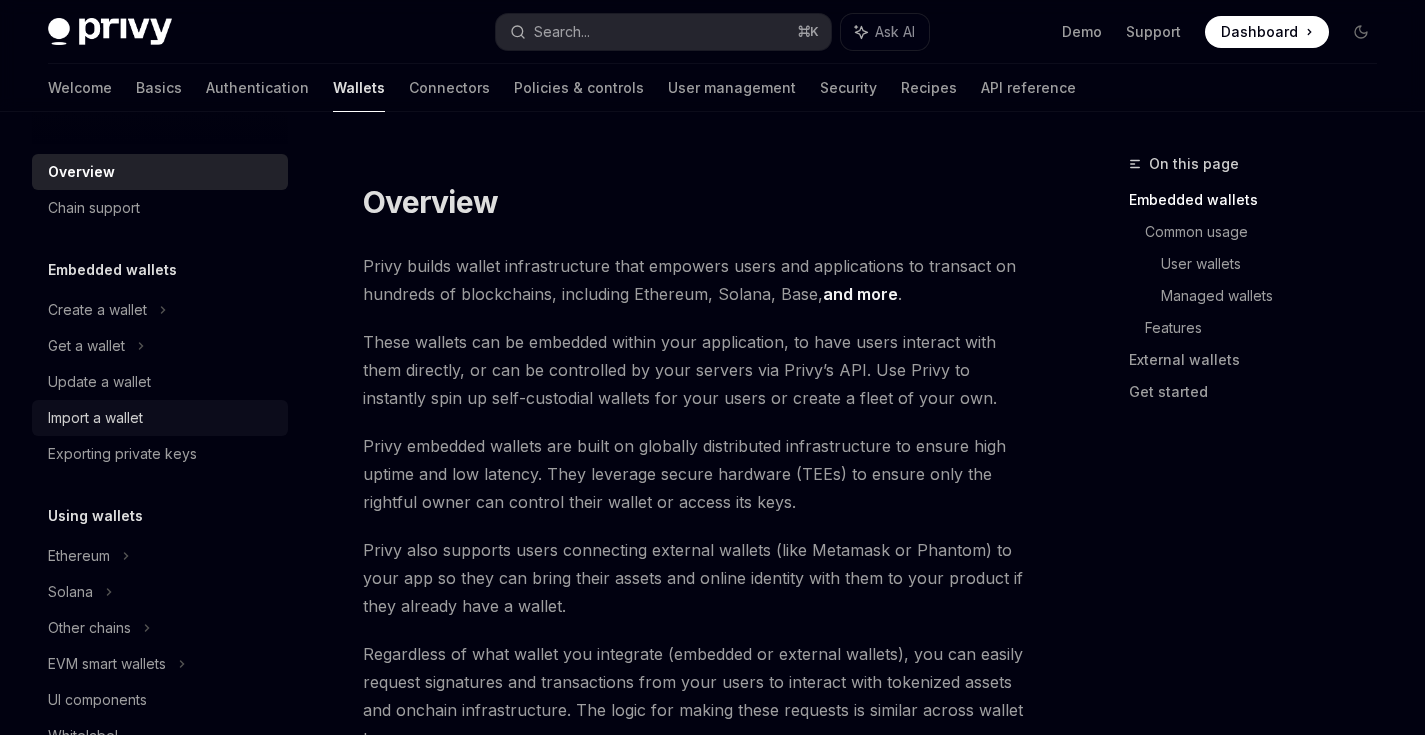 click on "Import a wallet" at bounding box center (95, 418) 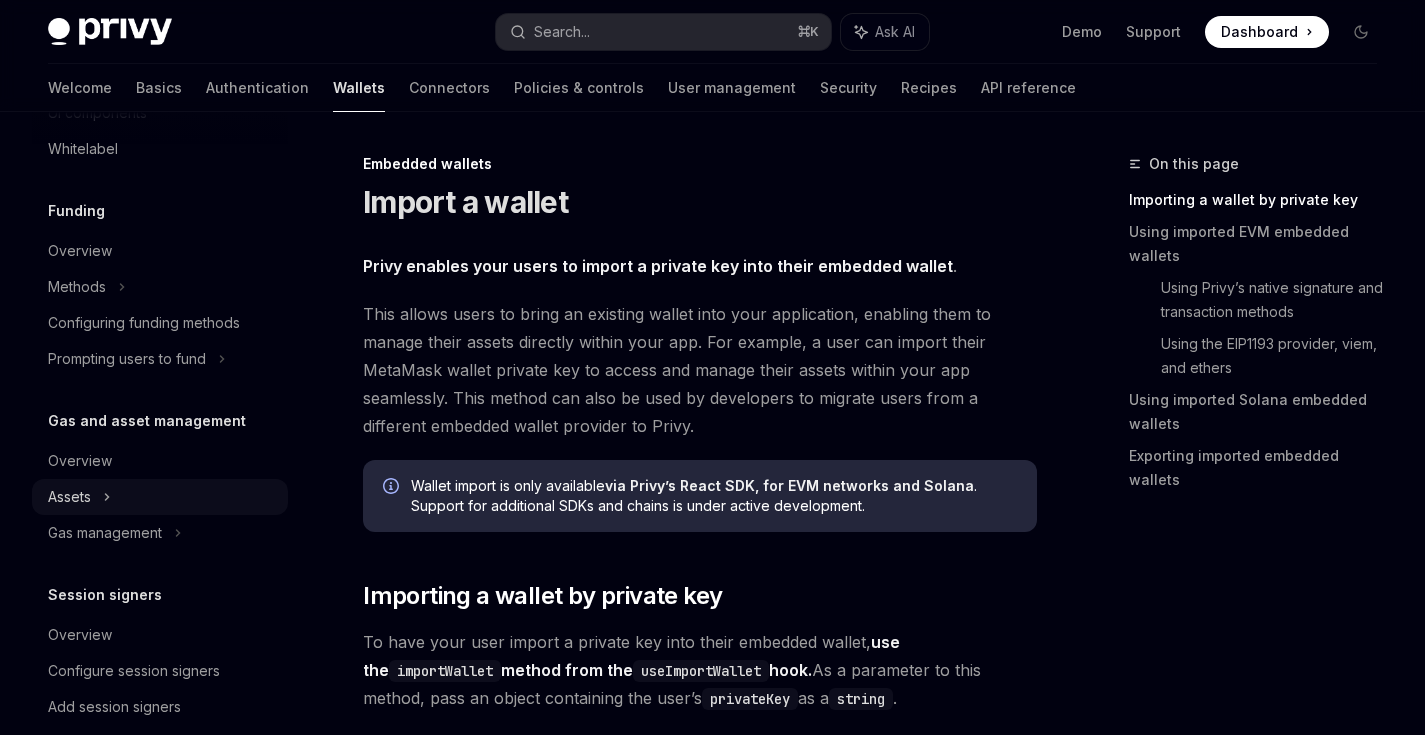 scroll, scrollTop: 863, scrollLeft: 0, axis: vertical 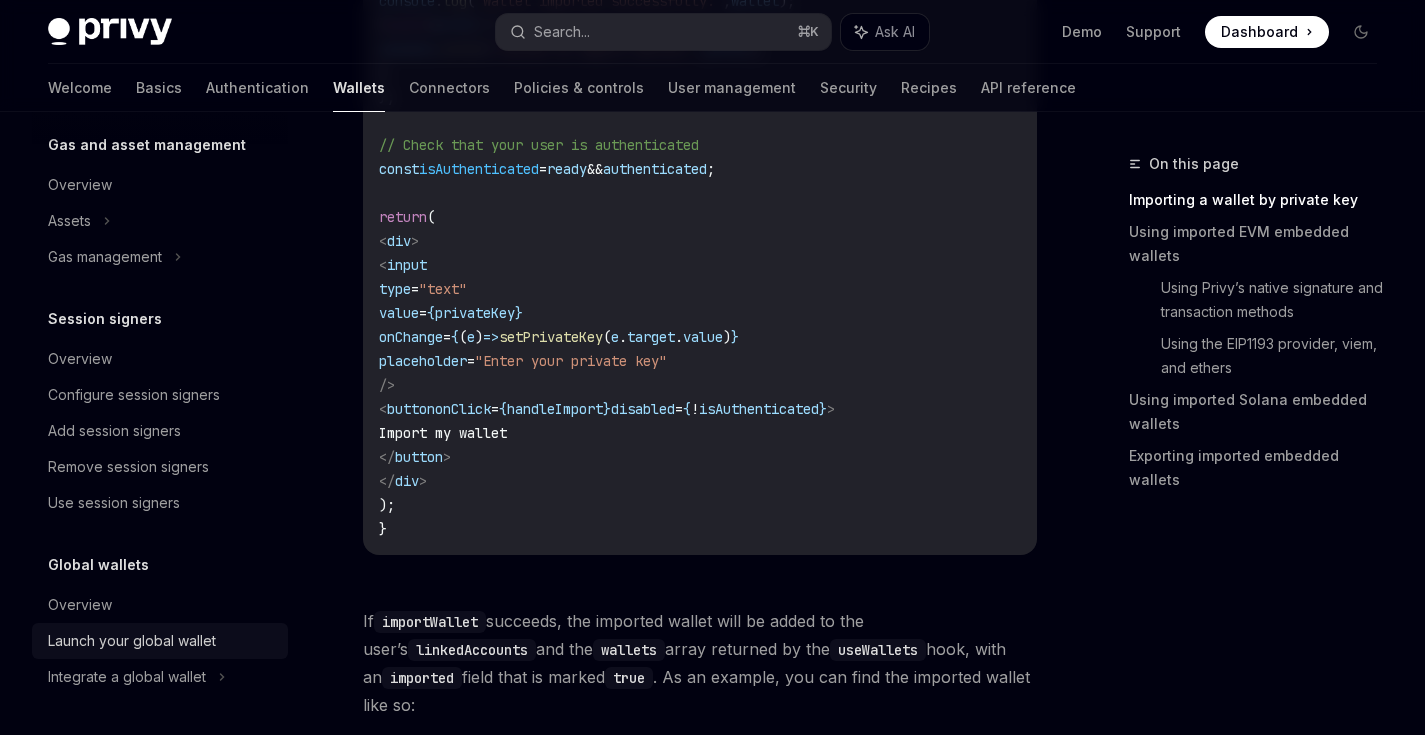 click on "Launch your global wallet" at bounding box center (132, 641) 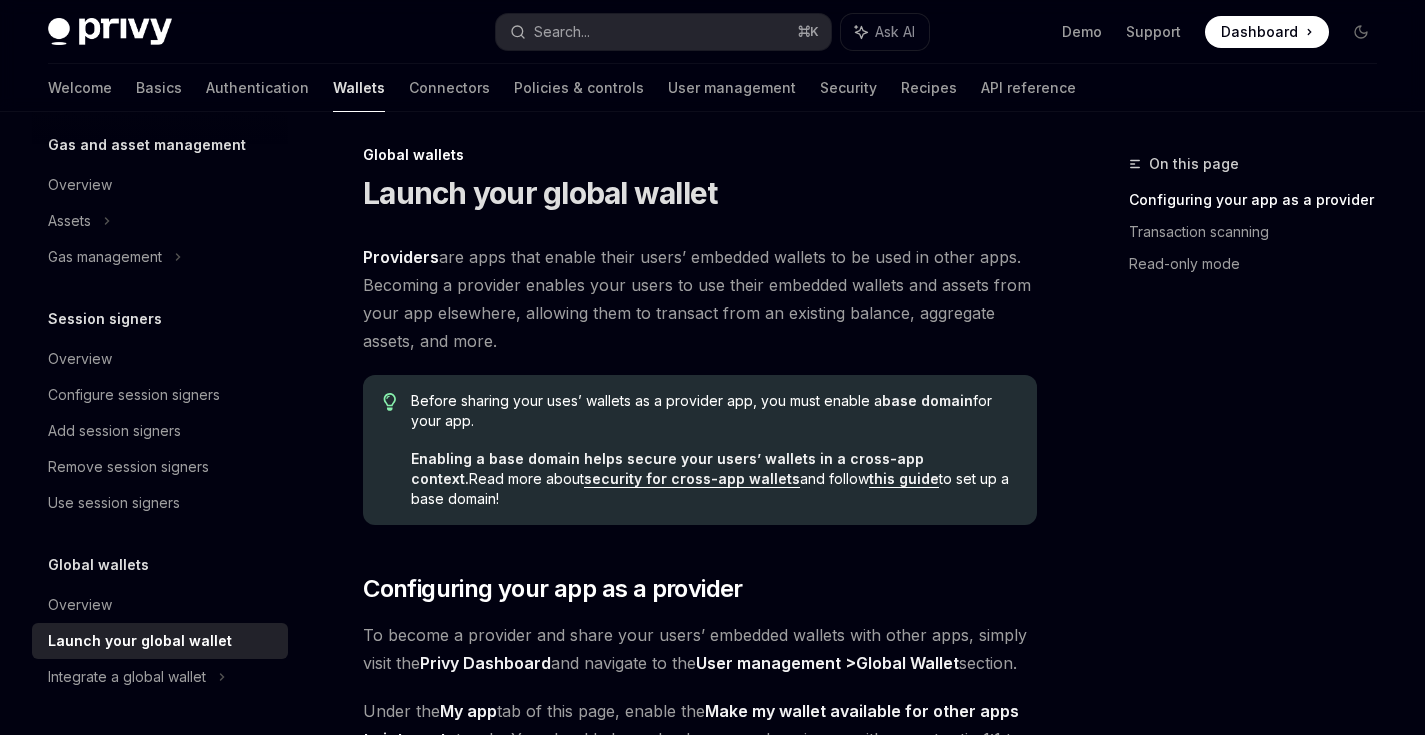 scroll, scrollTop: 0, scrollLeft: 0, axis: both 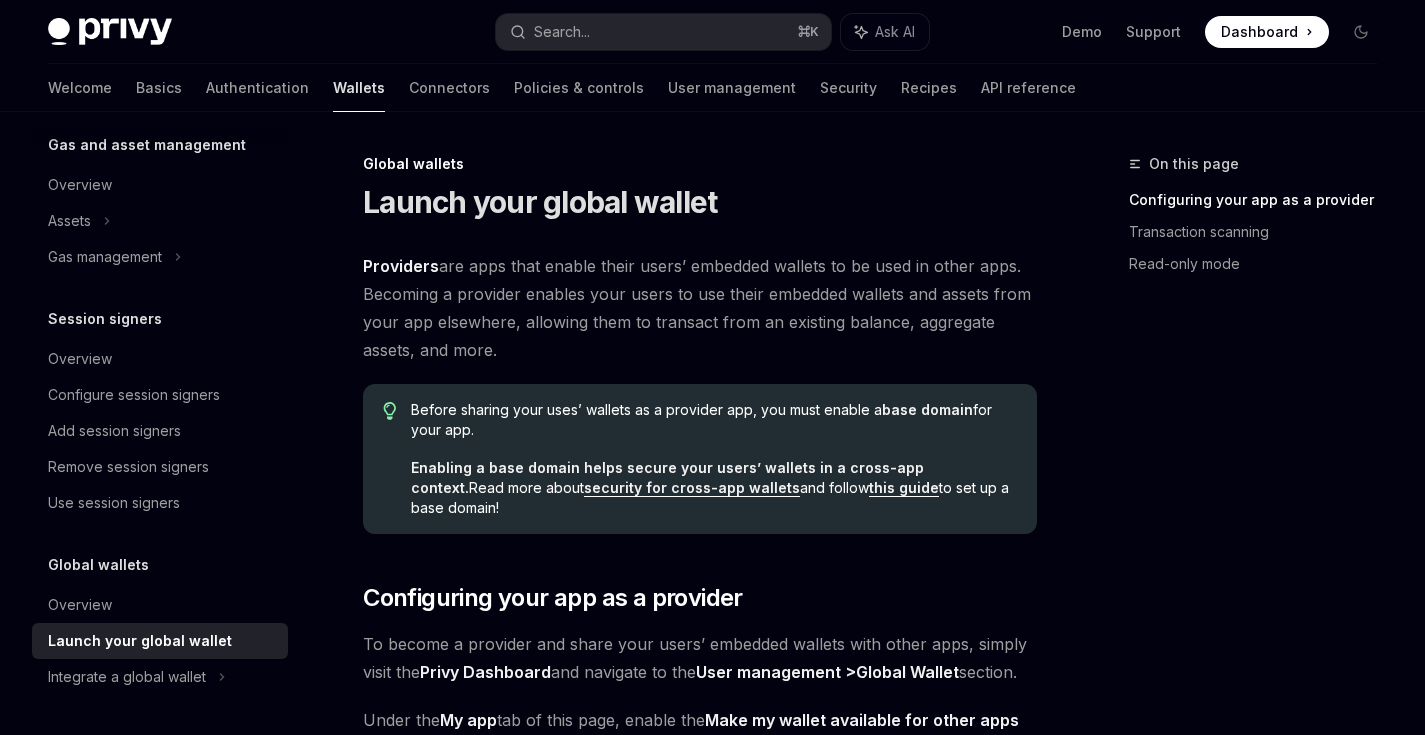 click at bounding box center (1267, 32) 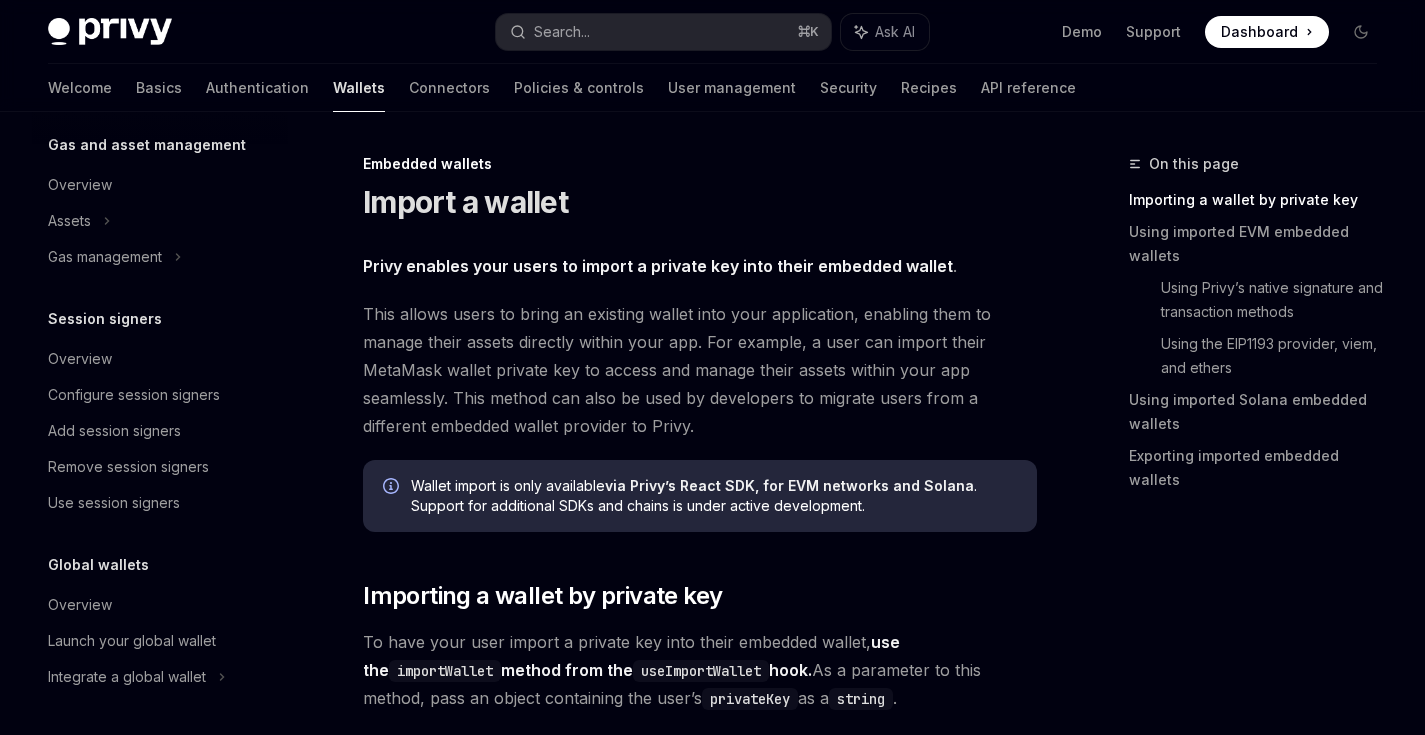 scroll, scrollTop: 0, scrollLeft: 0, axis: both 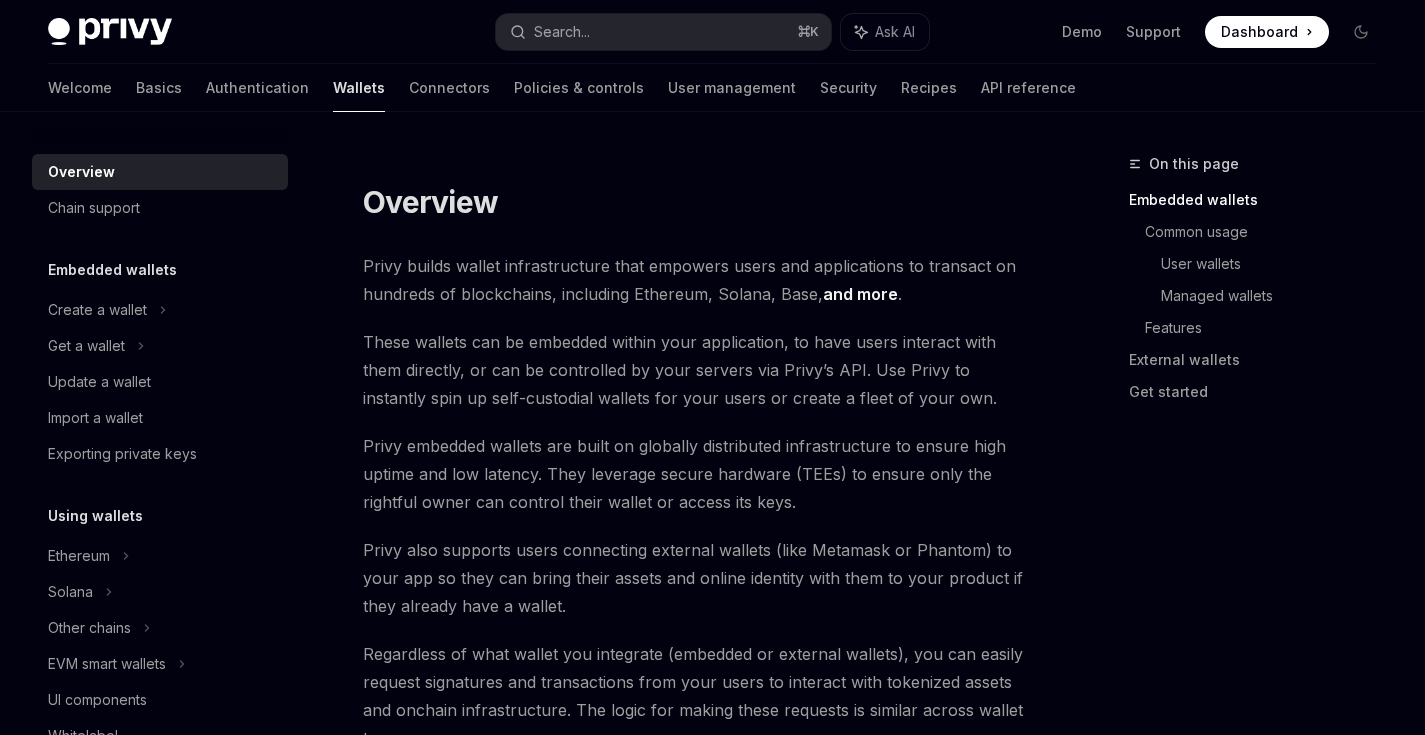 type on "*" 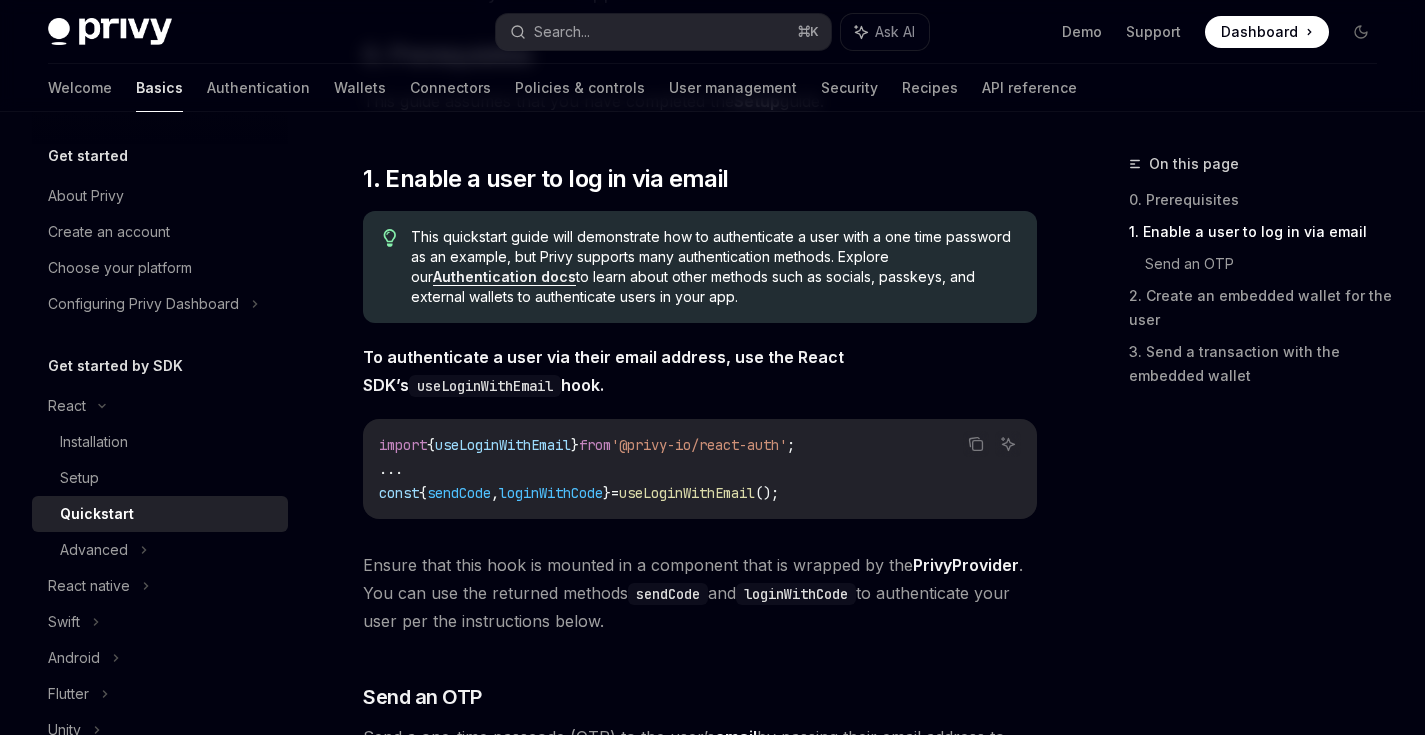 scroll, scrollTop: 402, scrollLeft: 0, axis: vertical 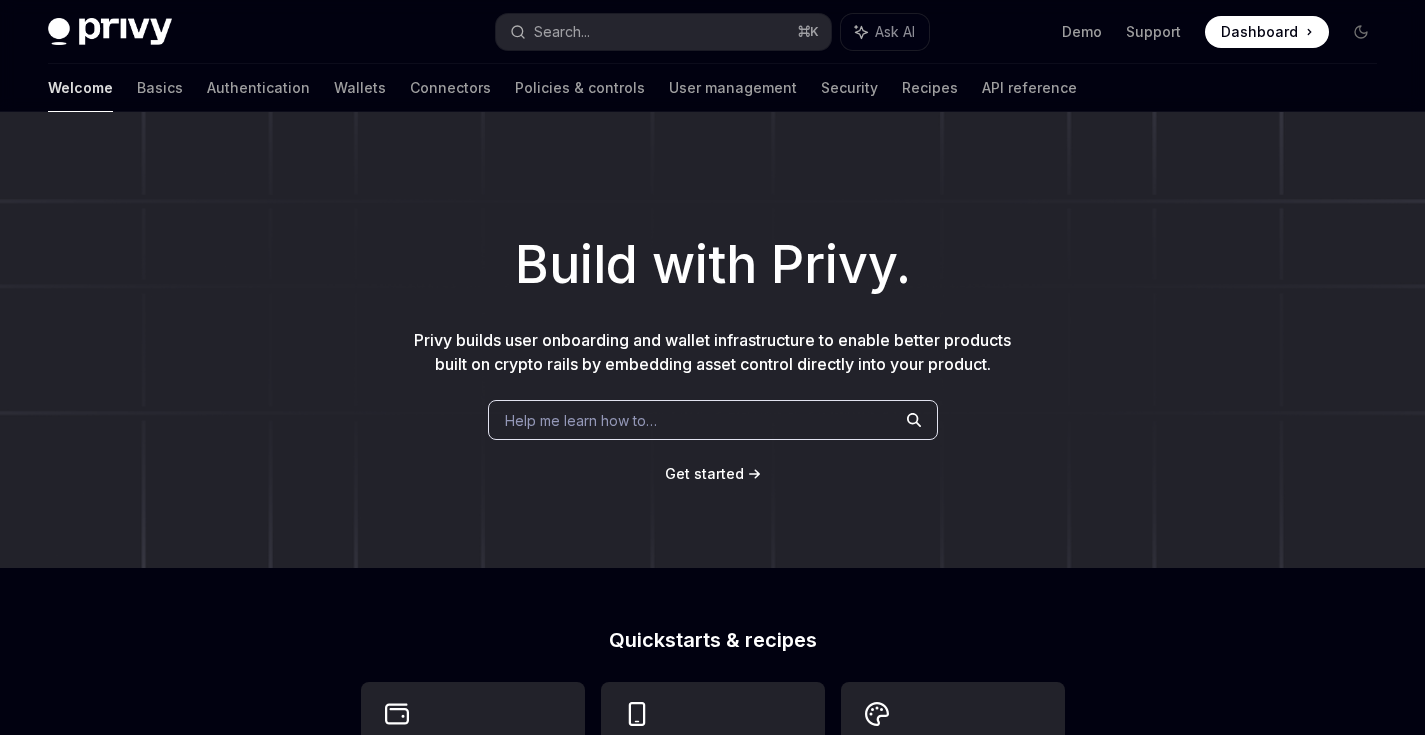 click on "Help me learn how to…" at bounding box center (713, 420) 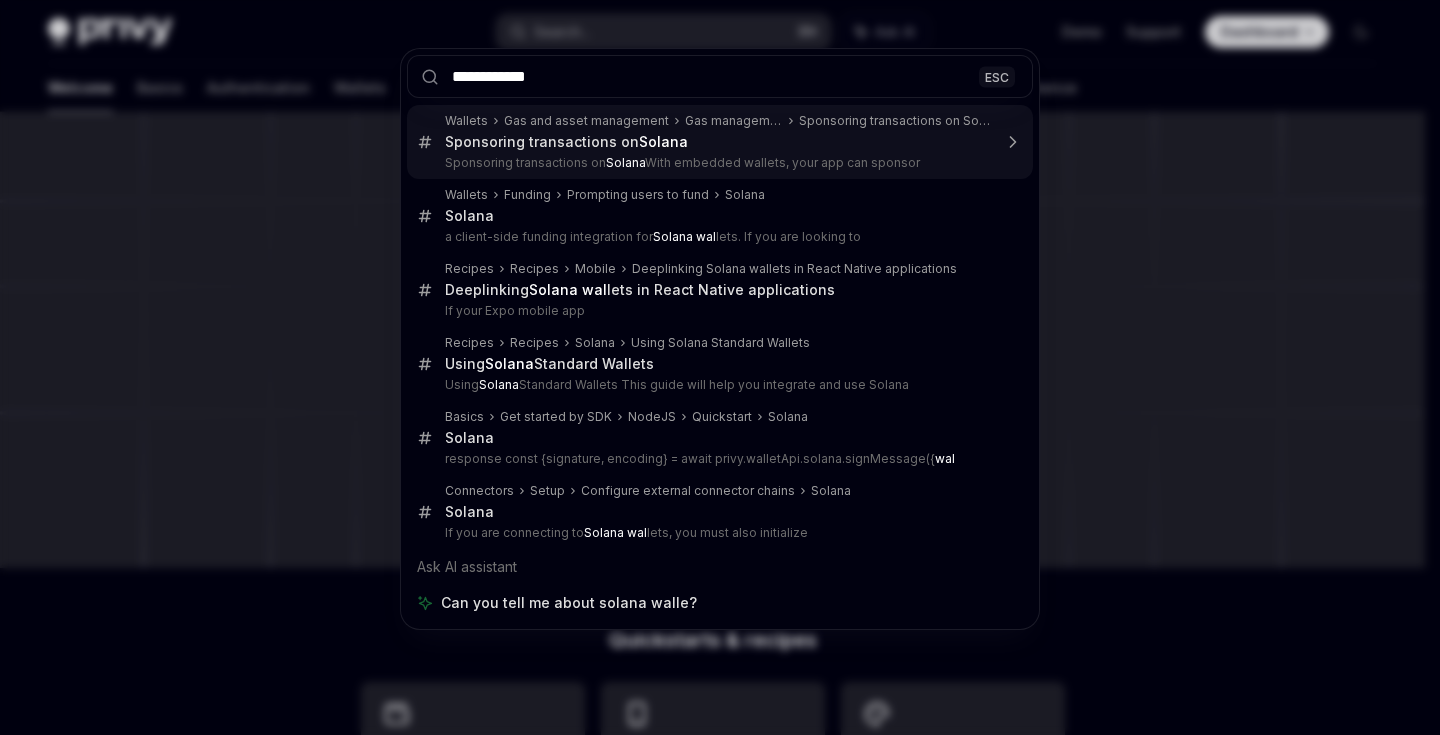 type on "**********" 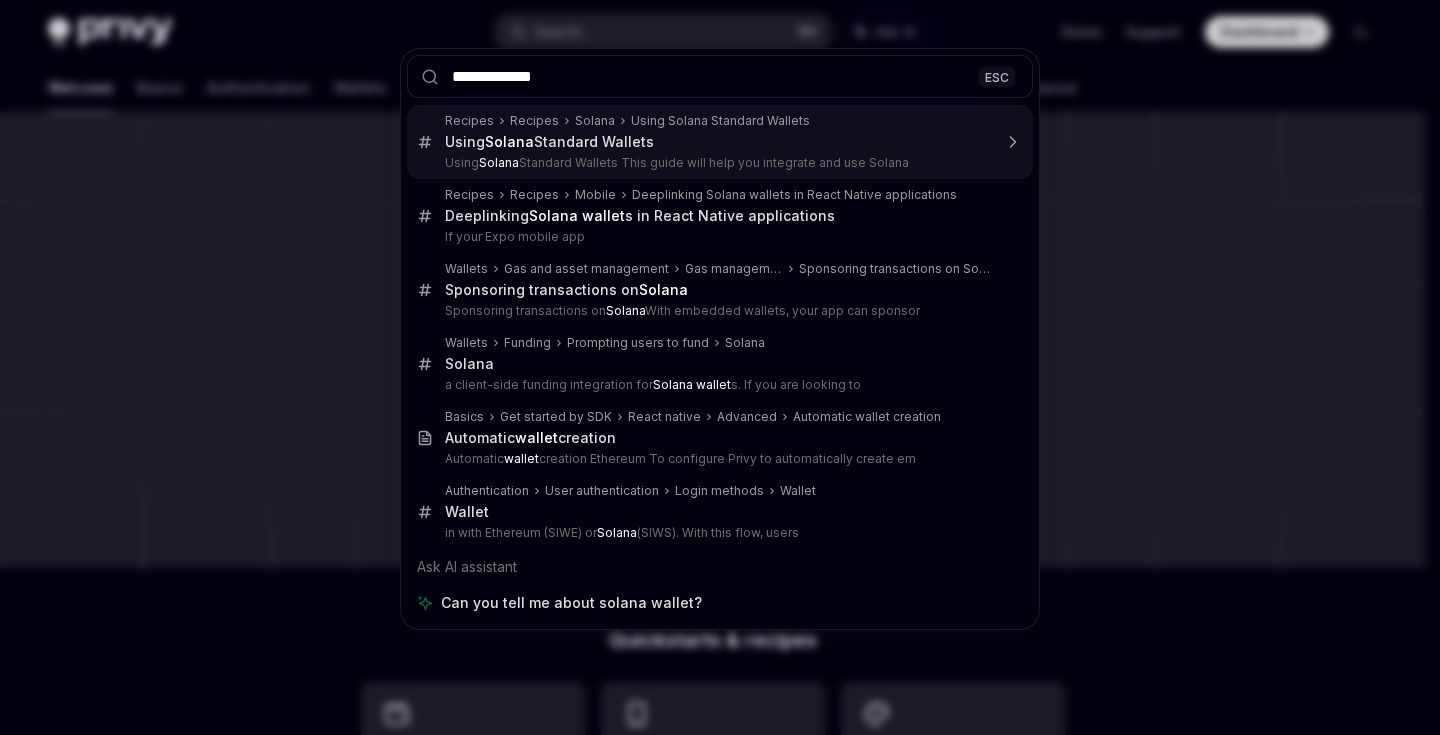 click on "Using  Solana  Standard Wallets
This guide will help you integrate and use Solana" at bounding box center (718, 163) 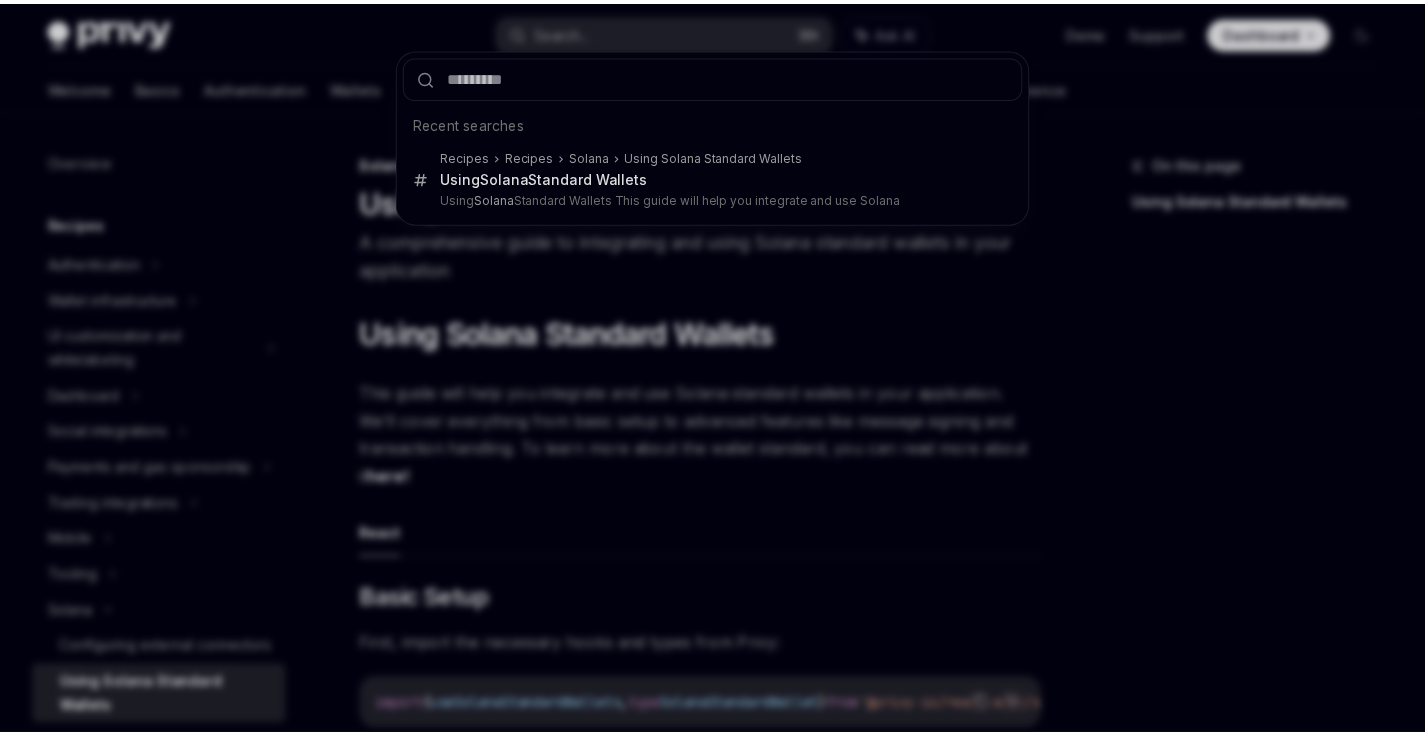 scroll, scrollTop: 51, scrollLeft: 0, axis: vertical 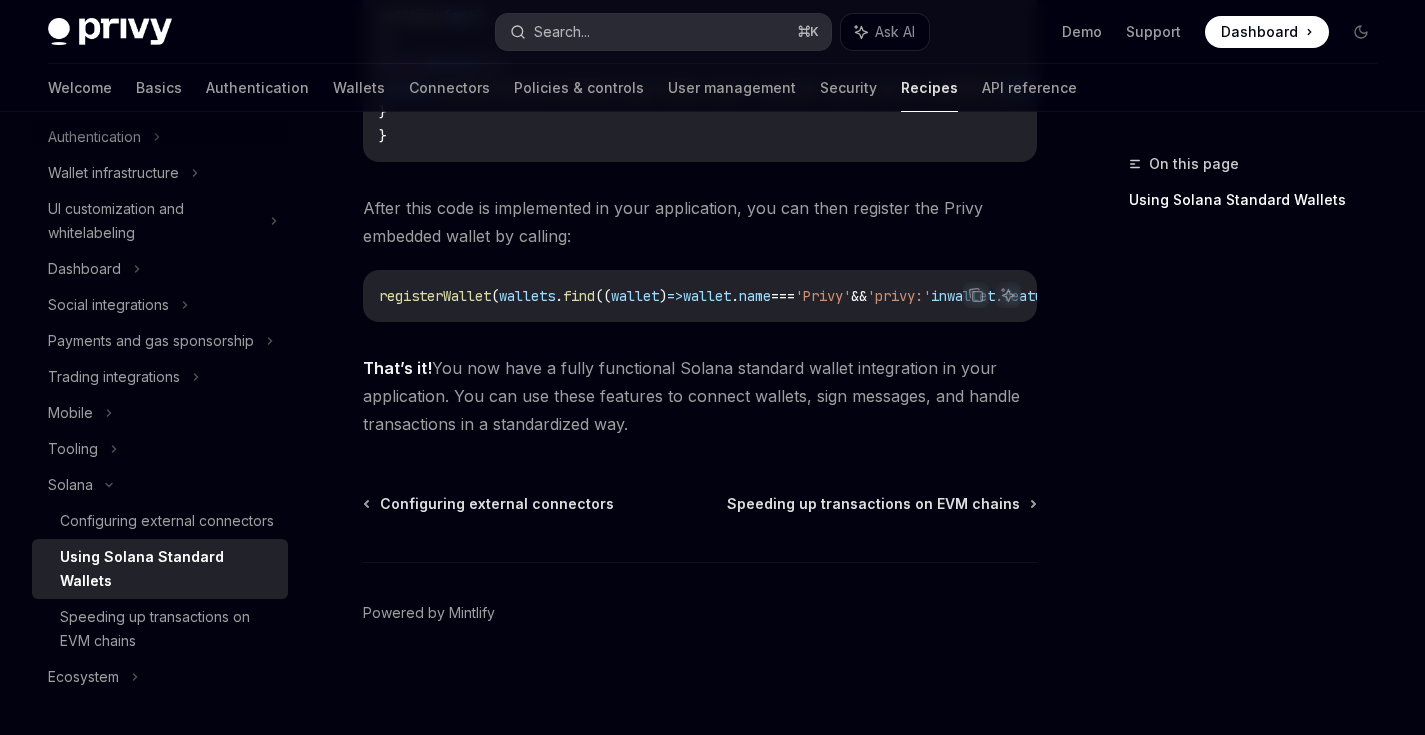 click on "Search... ⌘ K" at bounding box center [663, 32] 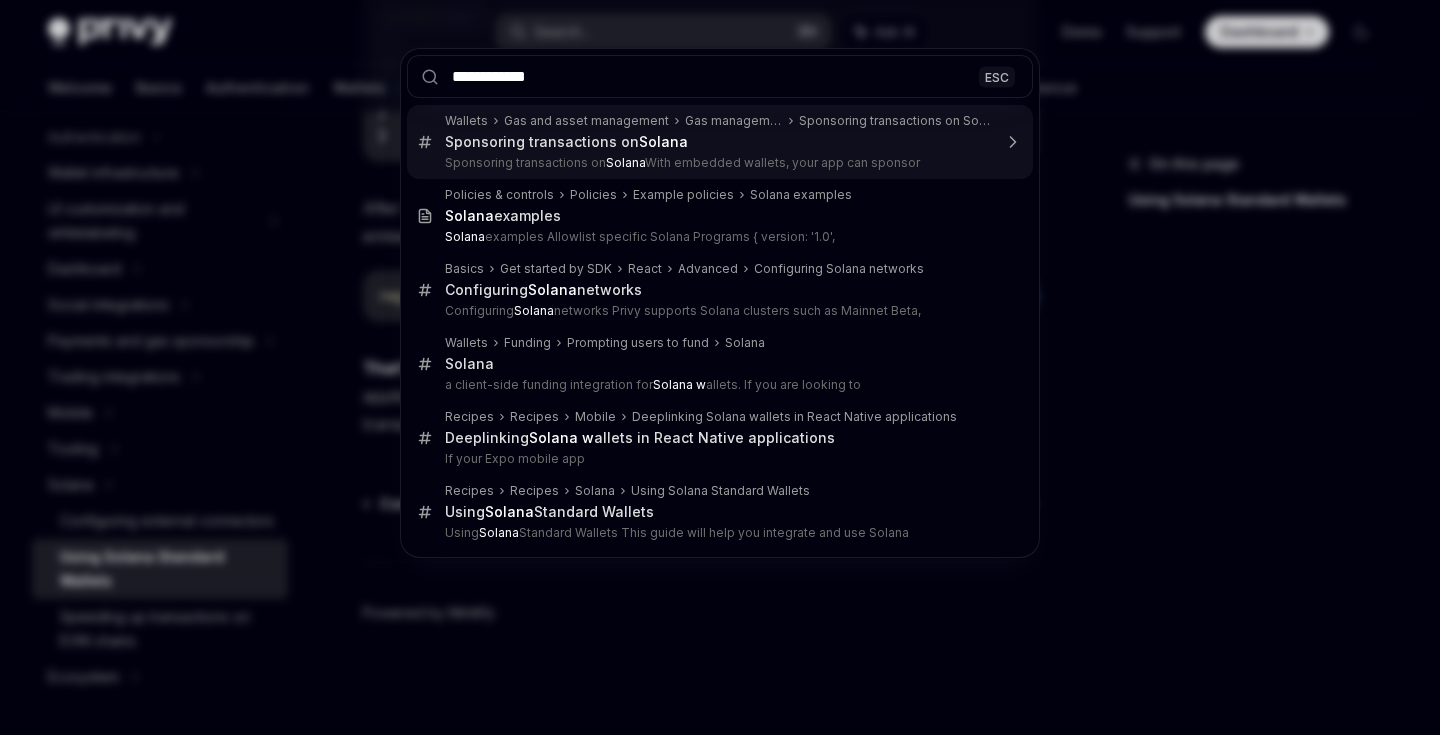 type on "**********" 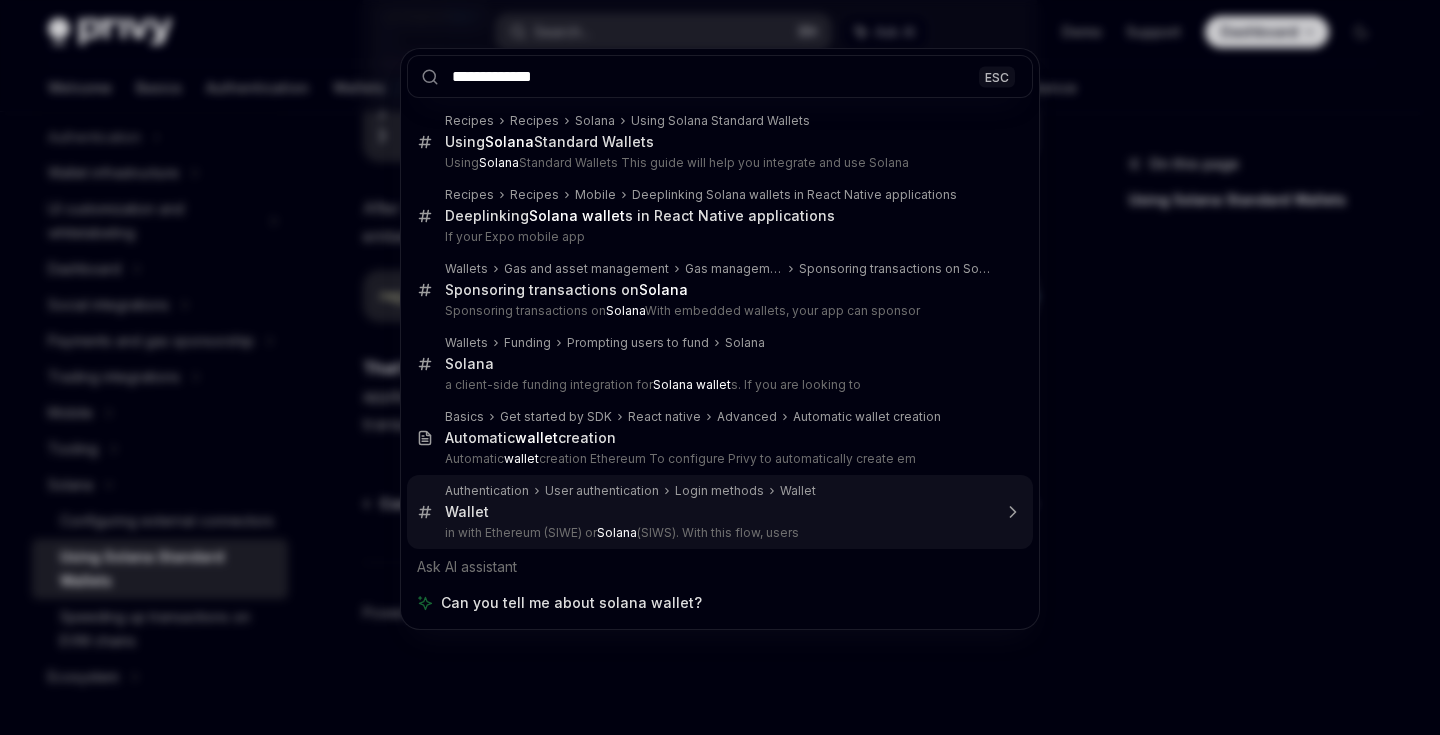 click on "in with Ethereum (SIWE) or  Solana  (SIWS). With this flow, users" at bounding box center (718, 533) 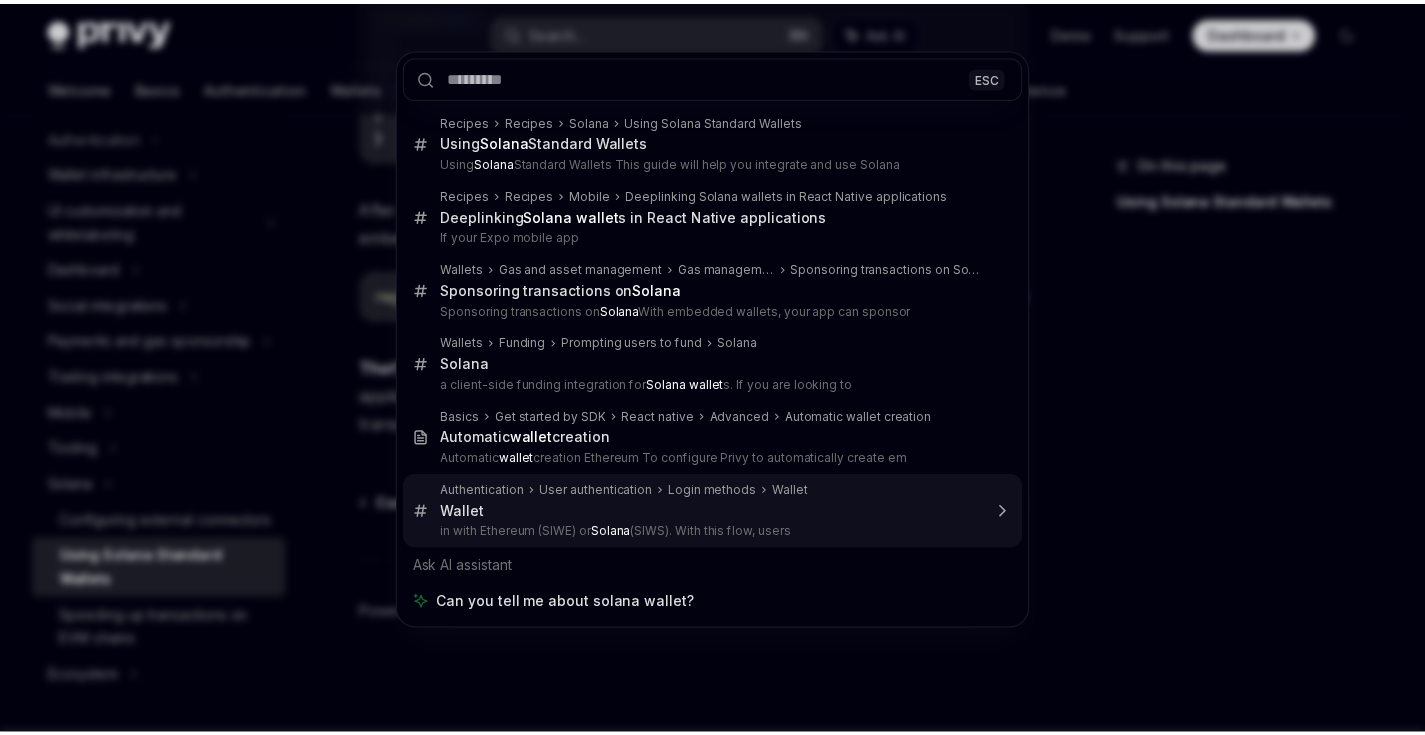 scroll, scrollTop: 0, scrollLeft: 0, axis: both 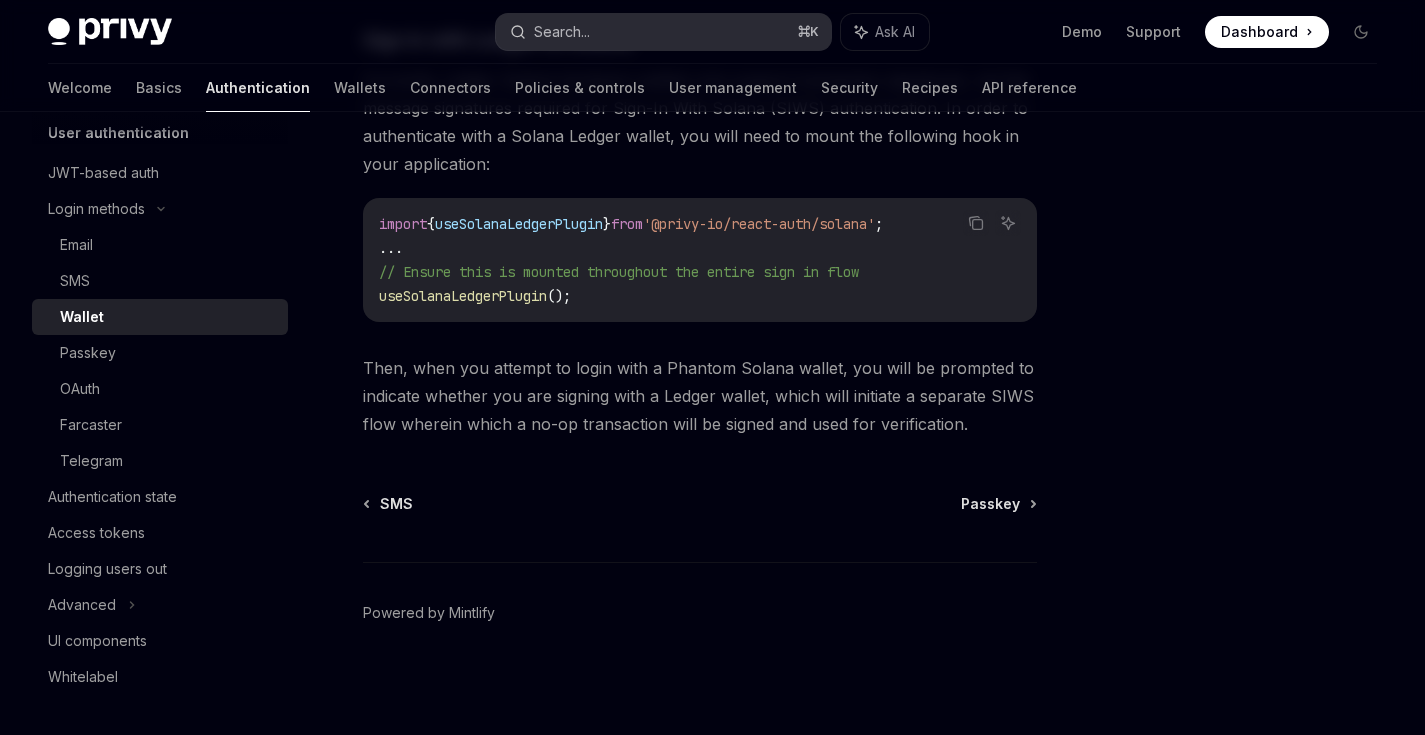 click on "Search... ⌘ K" at bounding box center (663, 32) 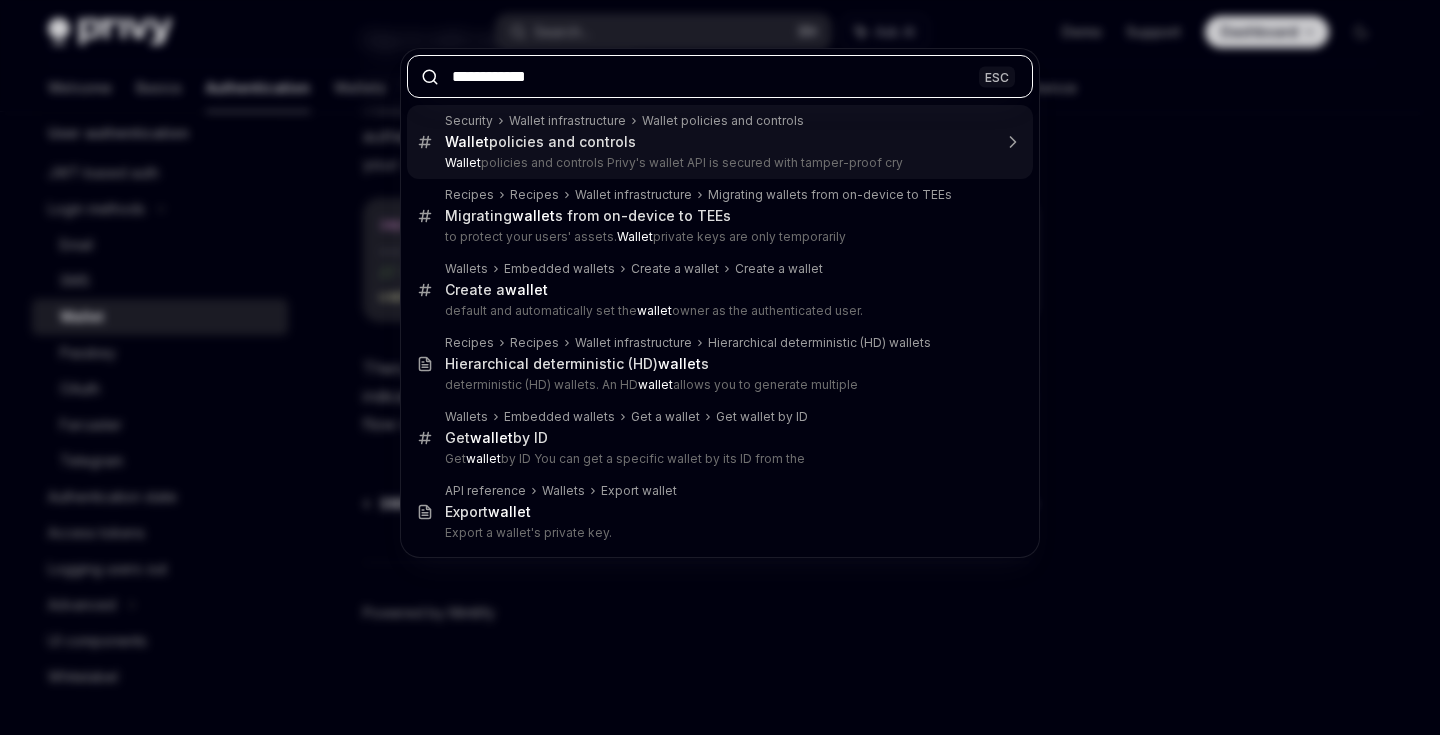 type on "**********" 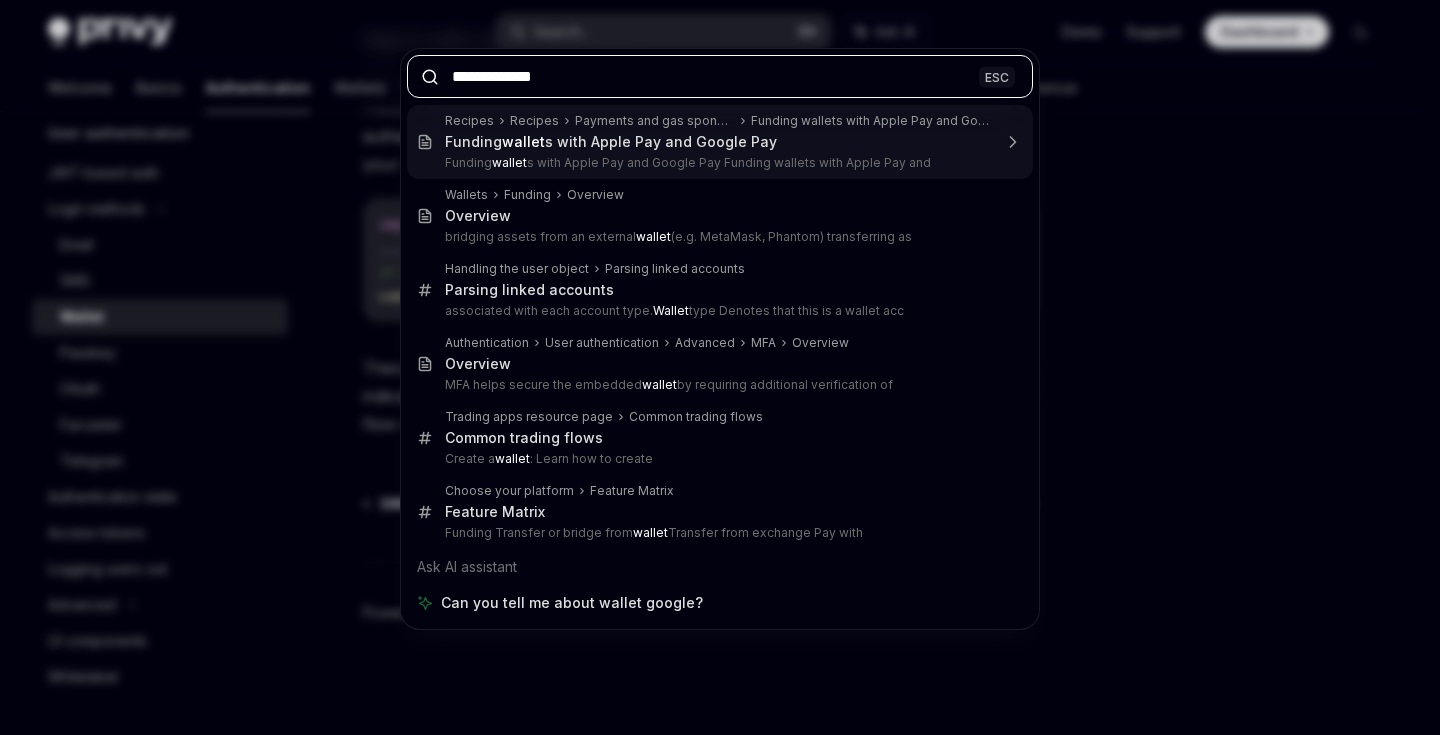 click on "Recipes Recipes Payments and gas sponsorship Funding wallets with Apple Pay and Google Pay Funding  wallet s with Apple Pay and Google Pay Funding  wallet s with Apple Pay and Google Pay
Funding wallets with Apple Pay and" at bounding box center [718, 142] 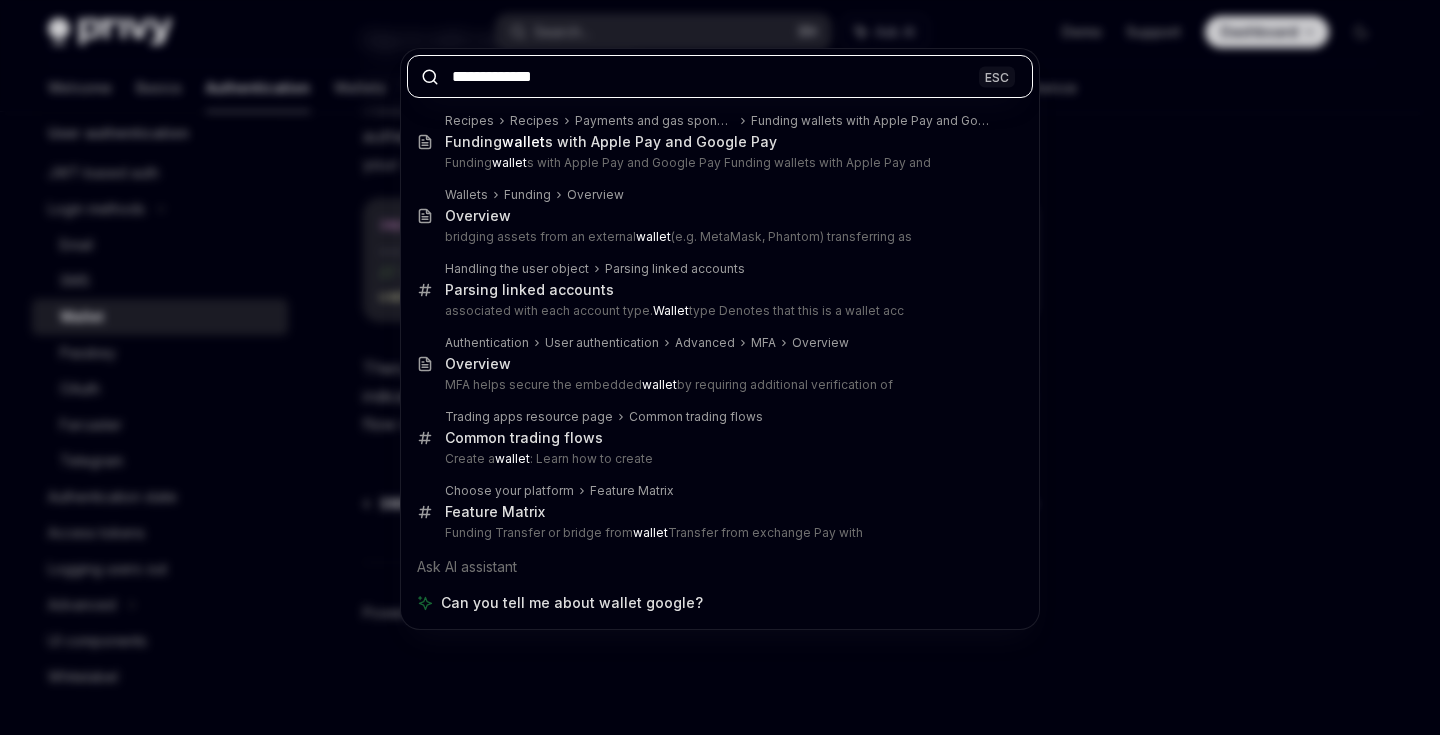 type on "*" 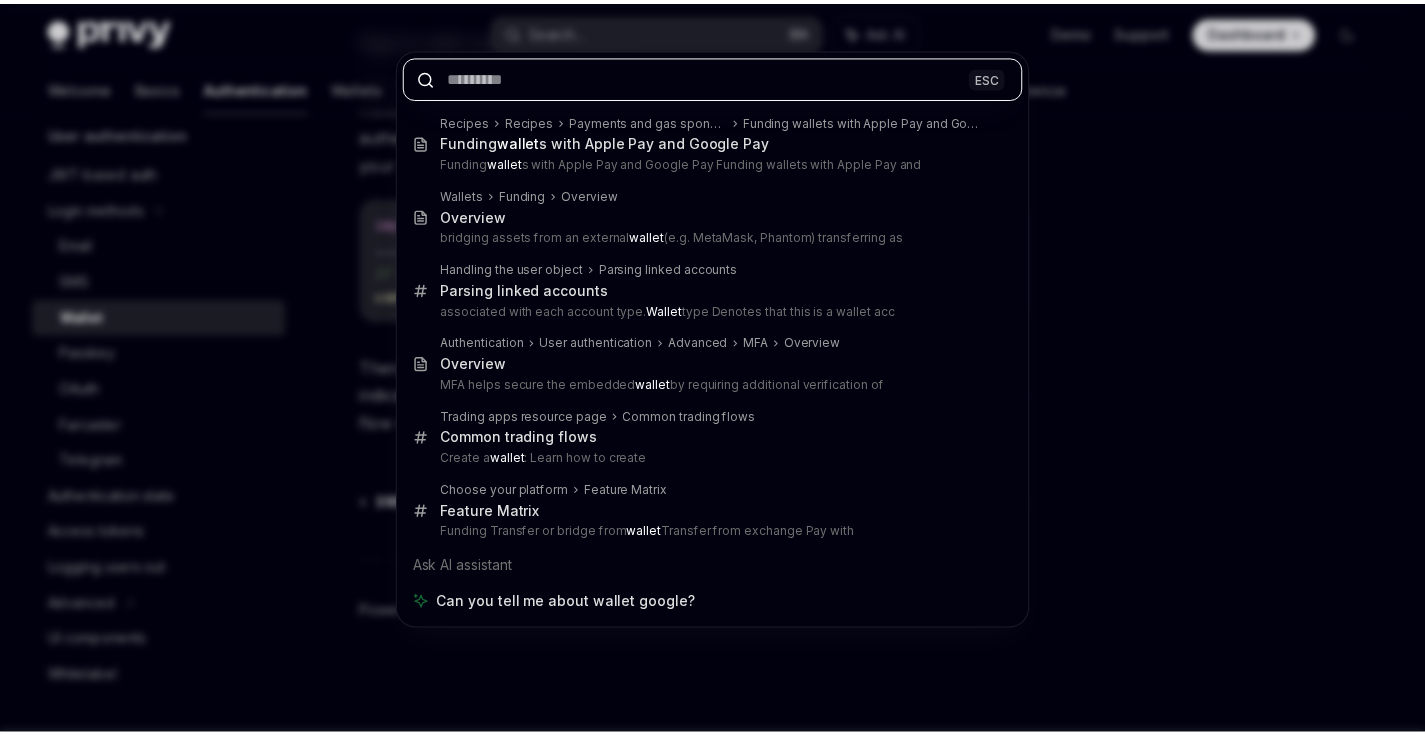 scroll, scrollTop: 0, scrollLeft: 0, axis: both 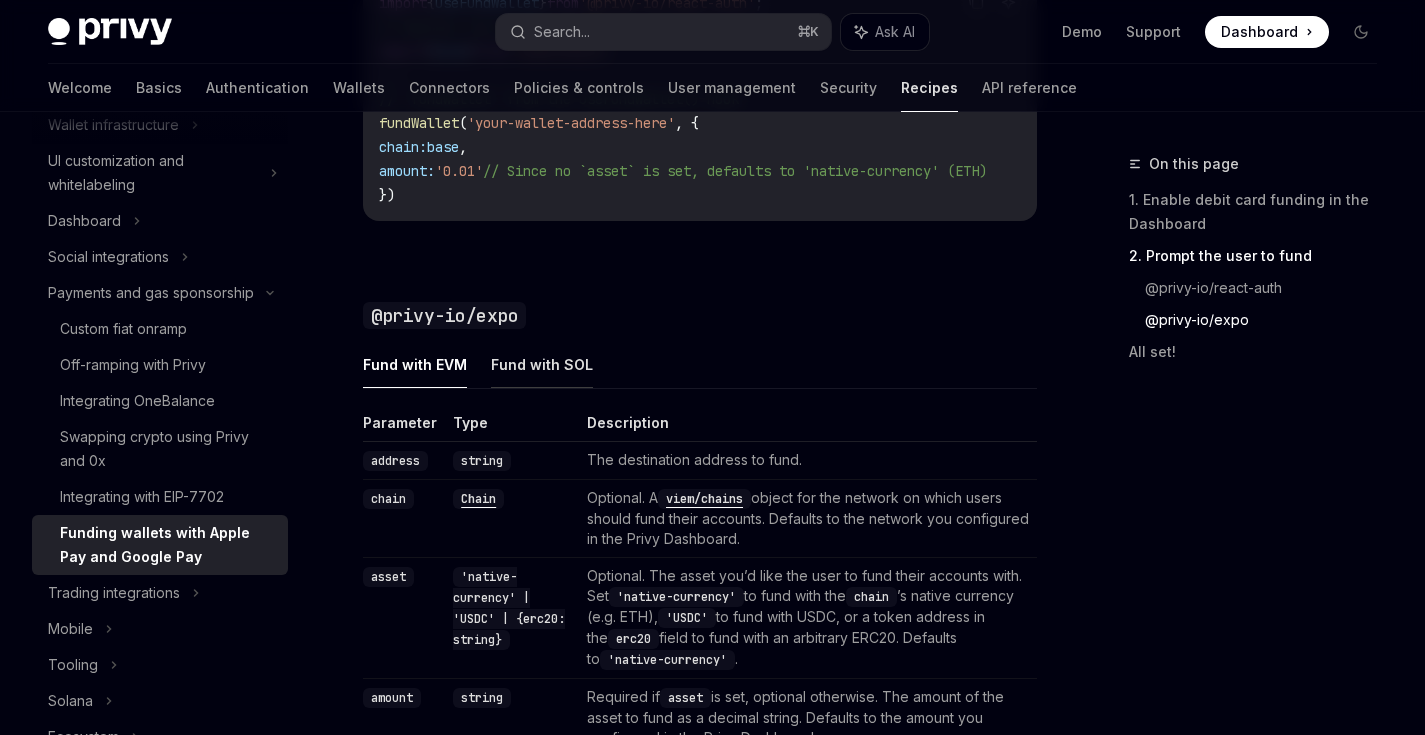 click on "Fund with SOL" at bounding box center (542, -406) 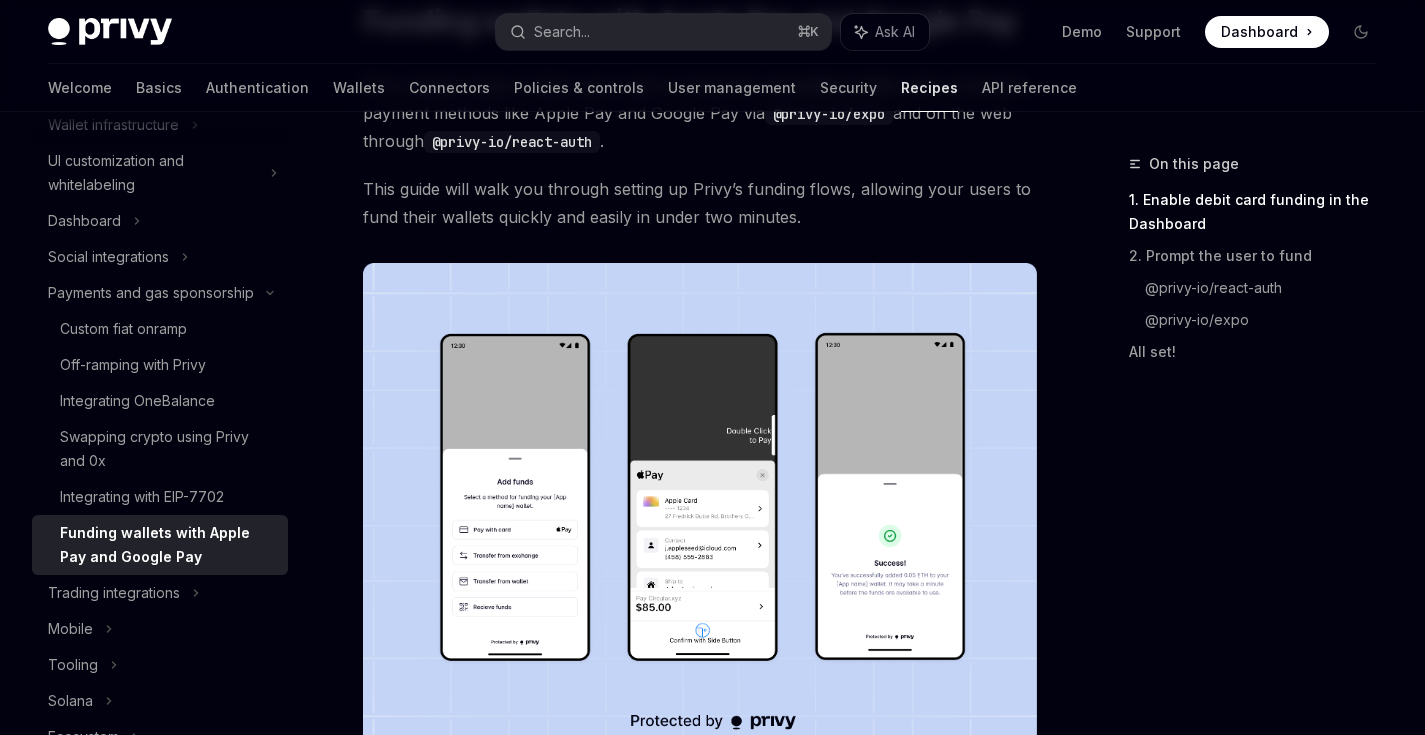 scroll, scrollTop: 400, scrollLeft: 0, axis: vertical 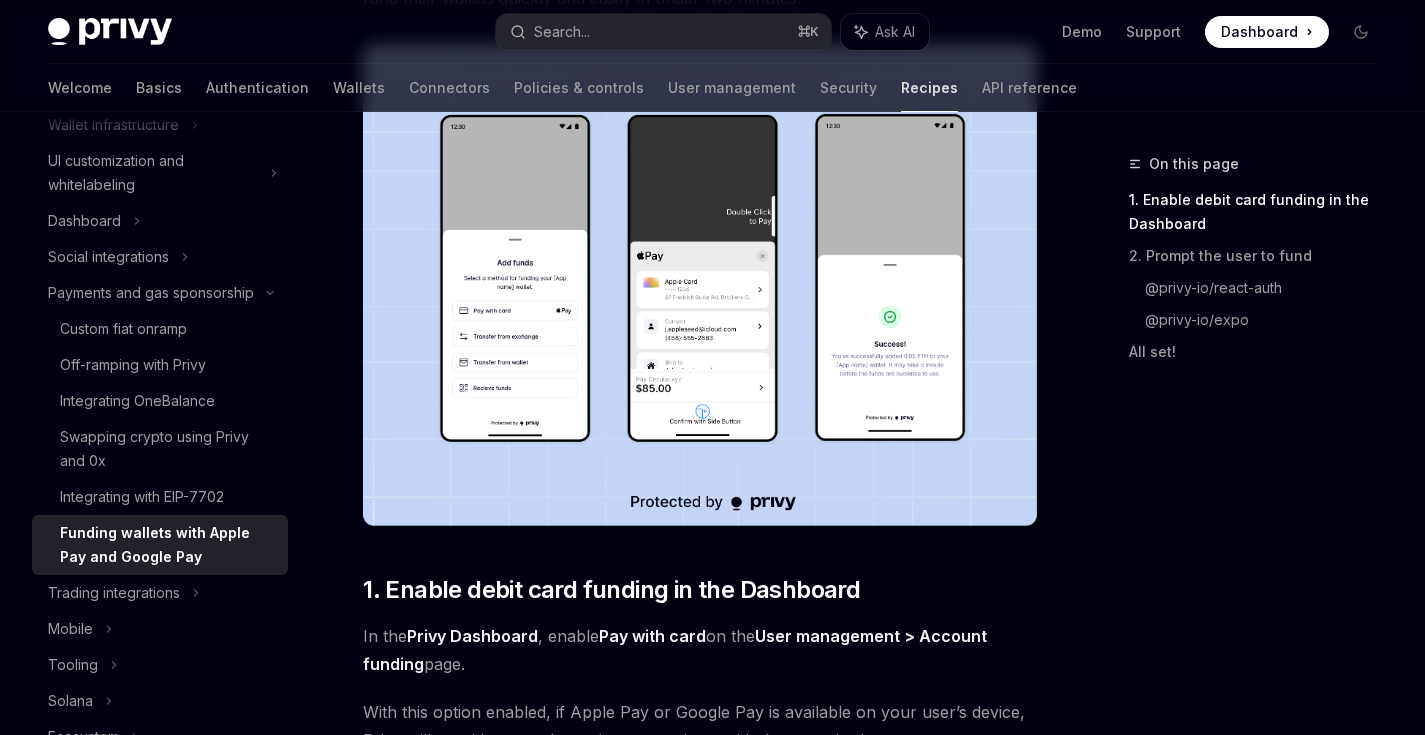 click at bounding box center (700, 285) 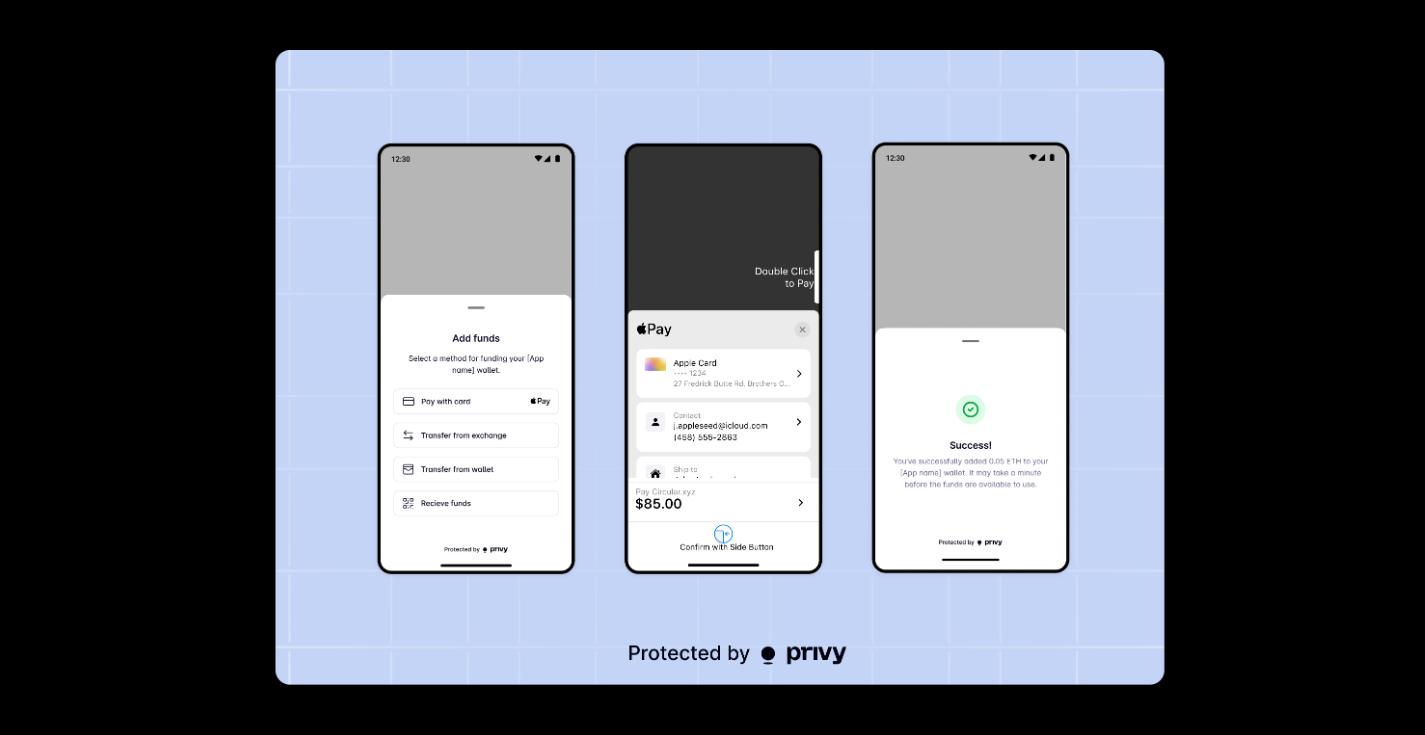 click at bounding box center [720, 367] 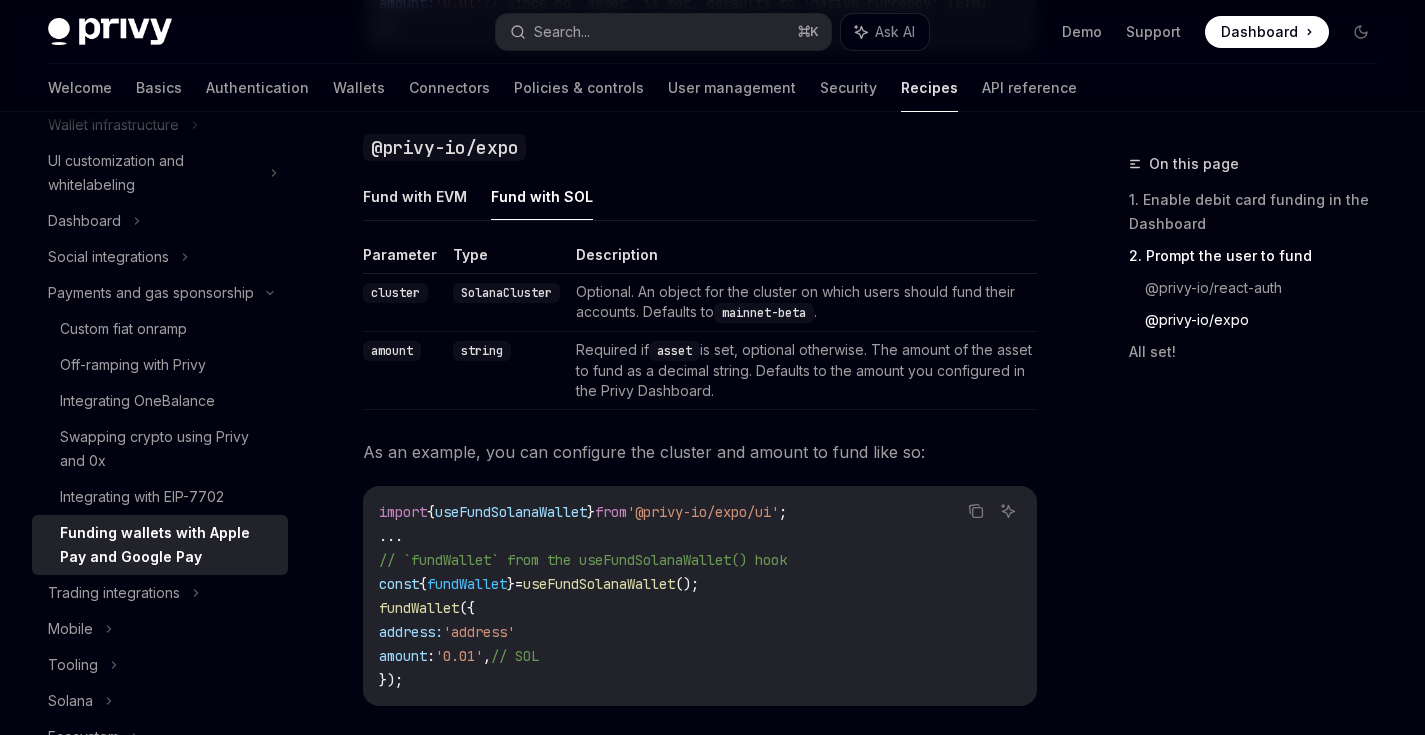 scroll, scrollTop: 2470, scrollLeft: 0, axis: vertical 